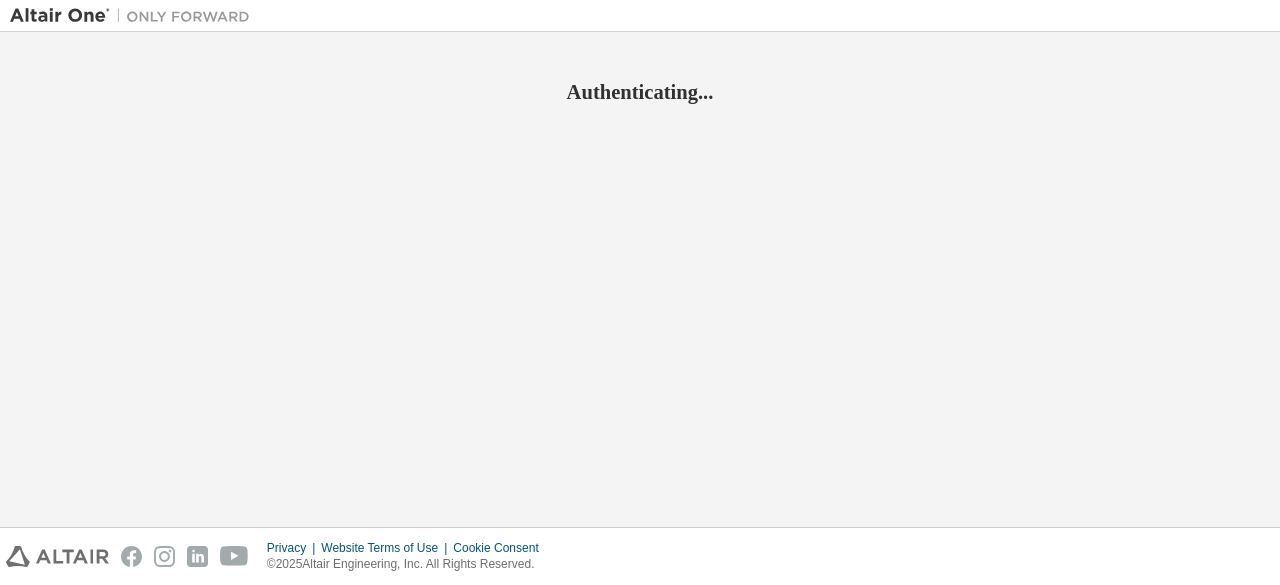 scroll, scrollTop: 0, scrollLeft: 0, axis: both 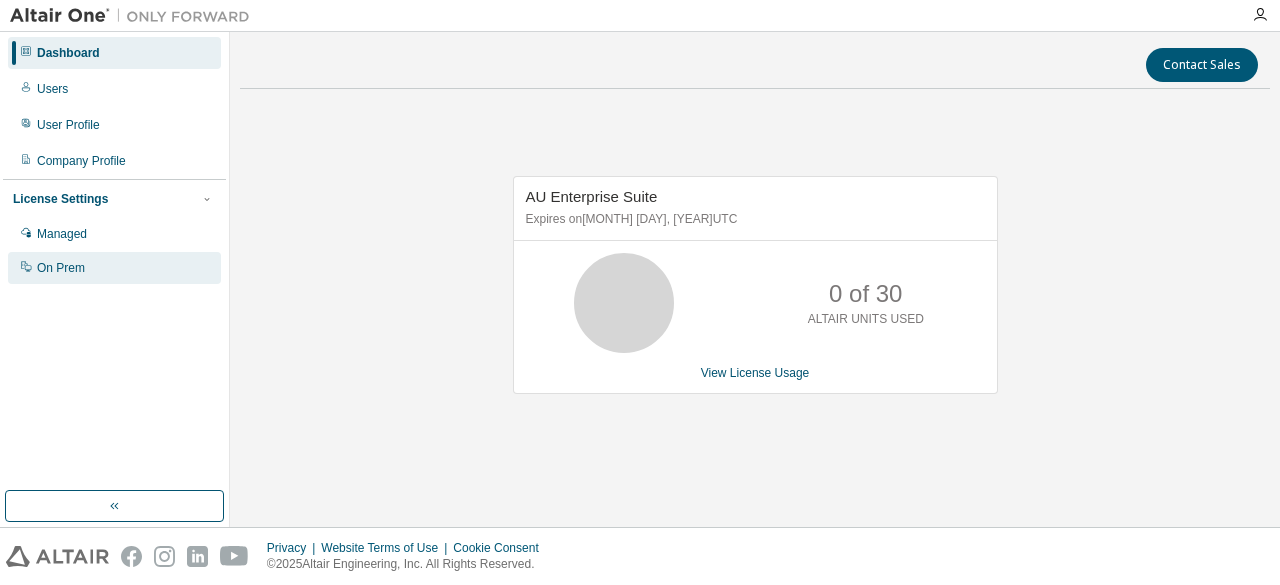 click on "On Prem" at bounding box center (114, 268) 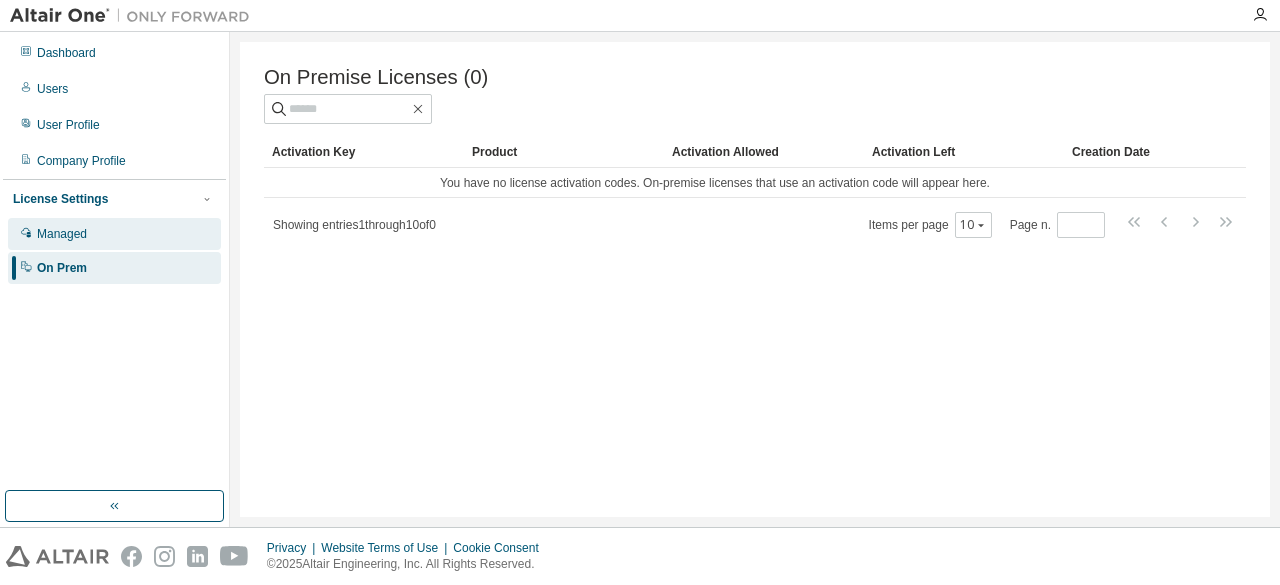 click on "Managed" at bounding box center (114, 234) 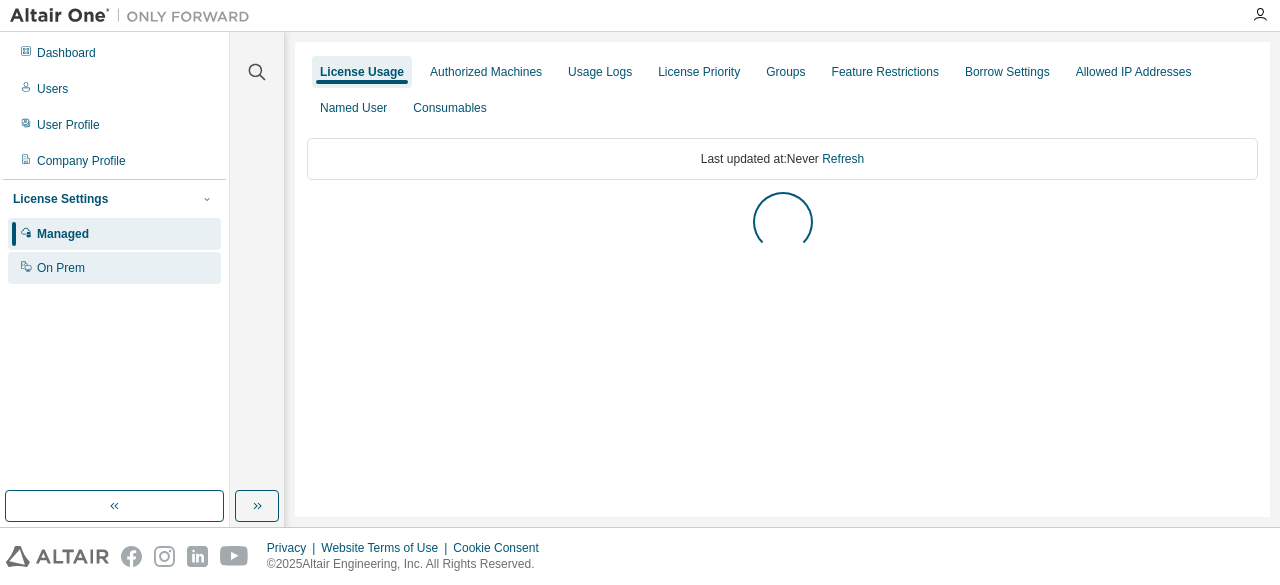 click on "On Prem" at bounding box center (114, 268) 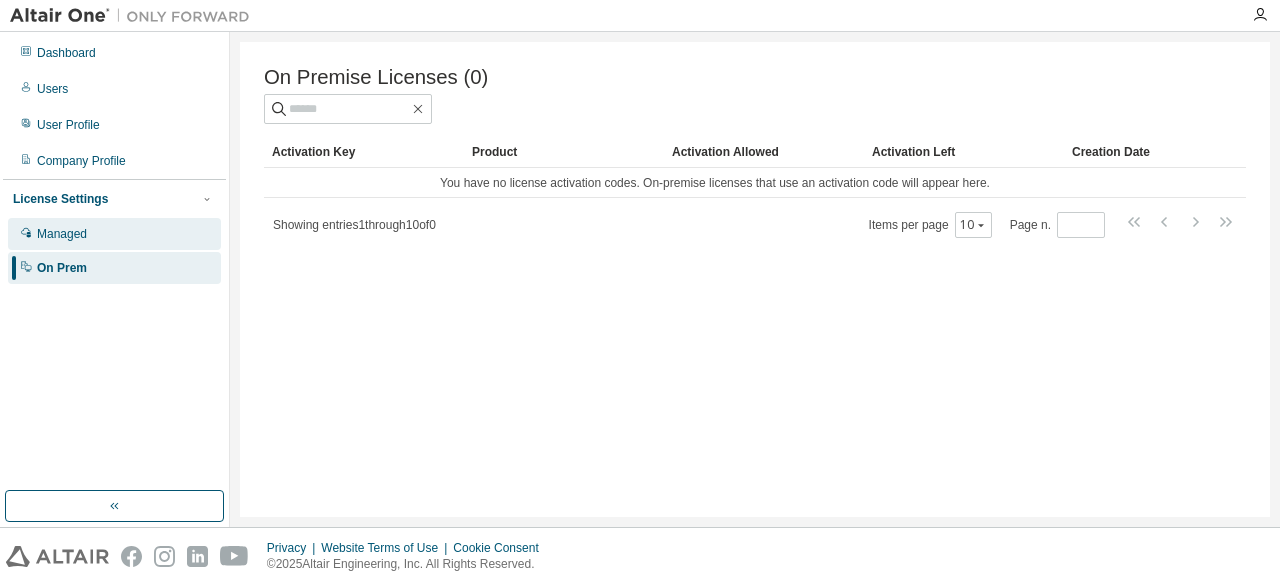 click on "Managed" at bounding box center [114, 234] 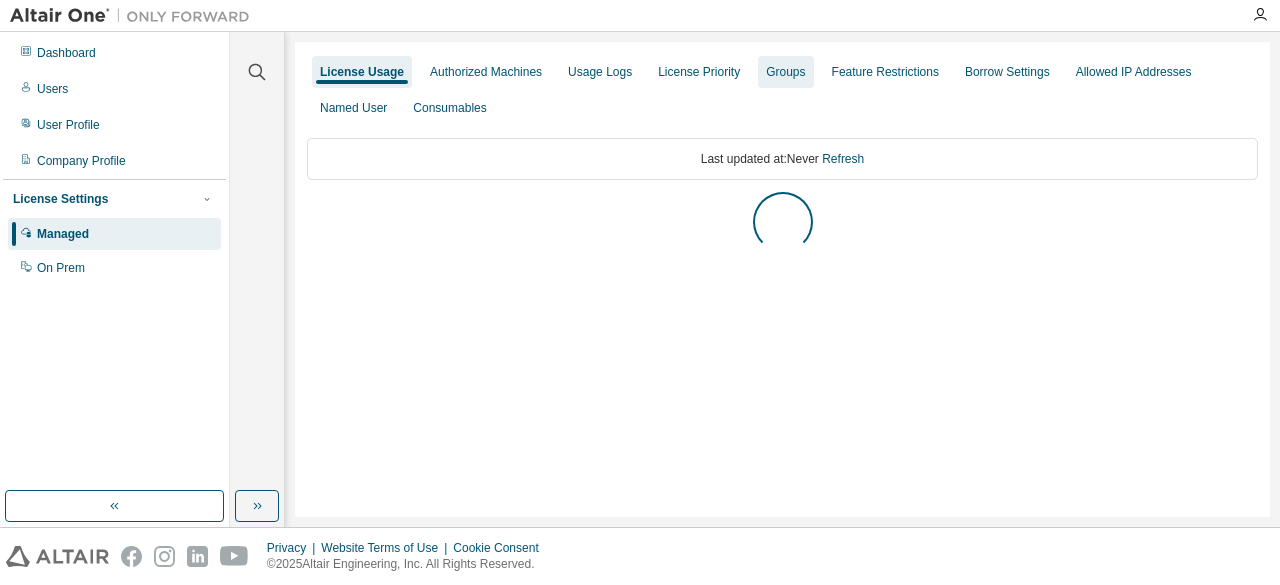 click on "Groups" at bounding box center (785, 72) 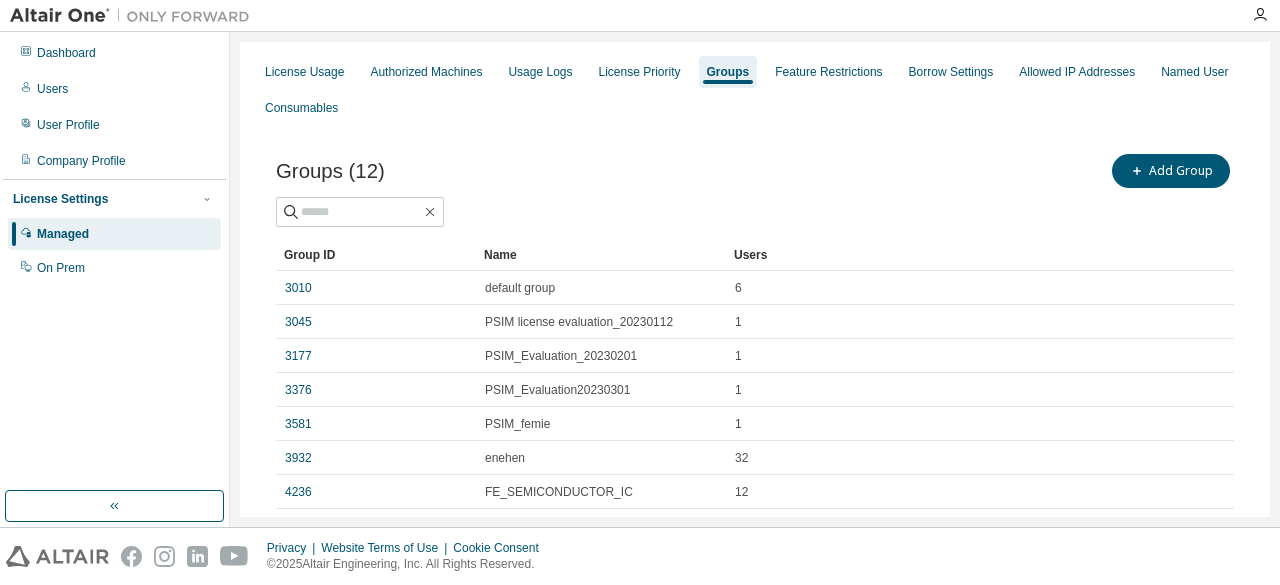 click on "Add Group" at bounding box center [994, 171] 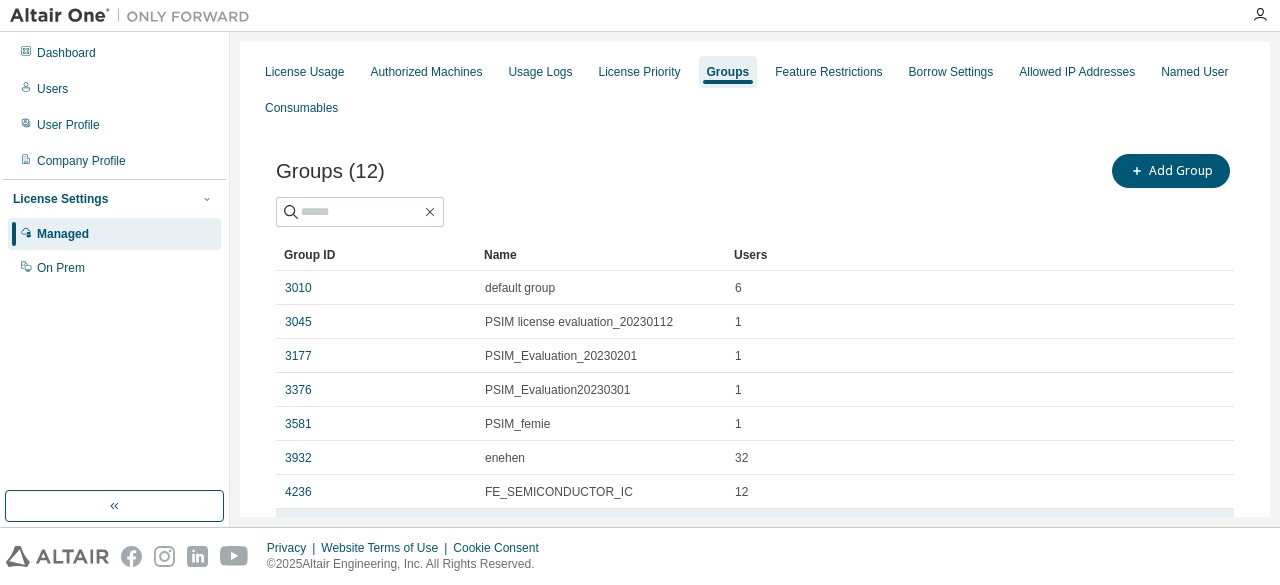 scroll, scrollTop: 197, scrollLeft: 0, axis: vertical 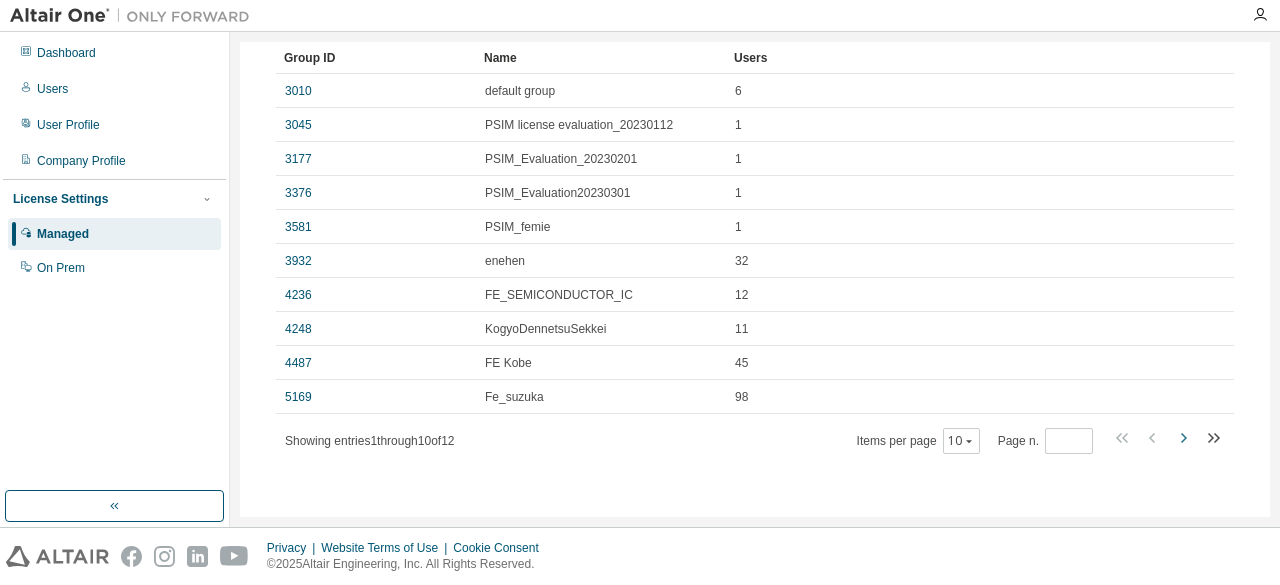 click 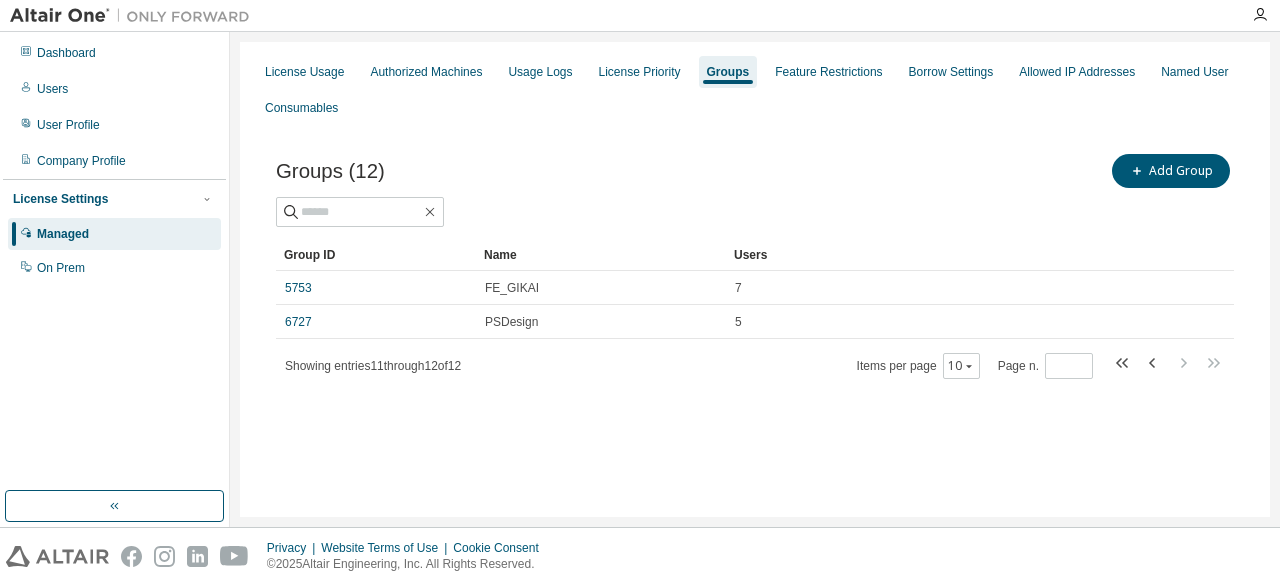 scroll, scrollTop: 0, scrollLeft: 0, axis: both 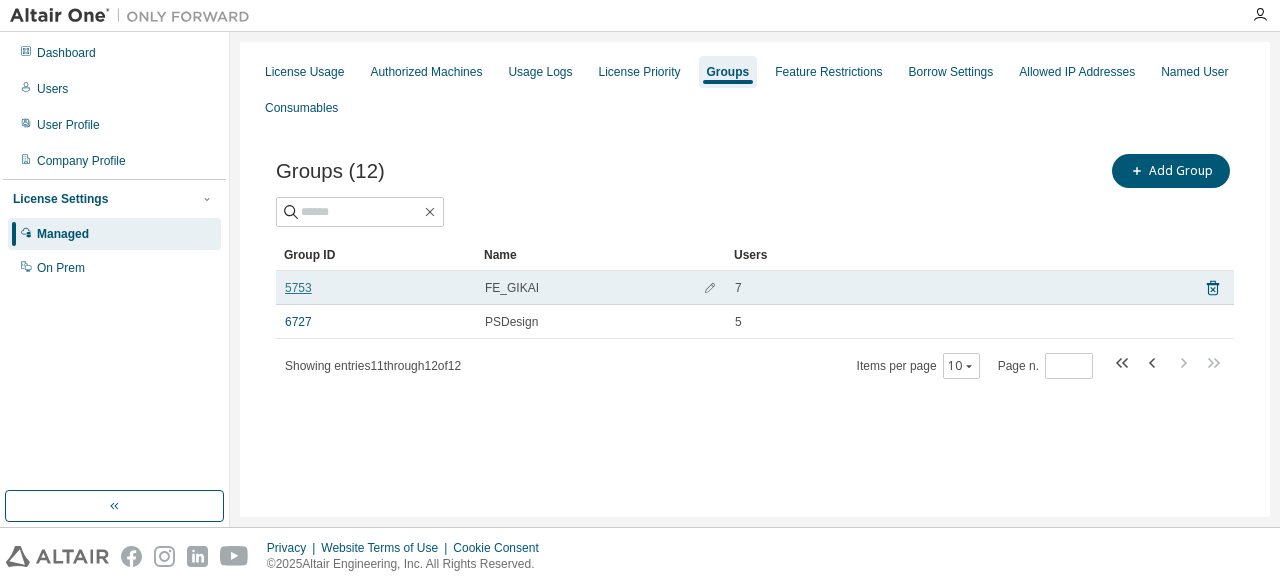 click on "5753" at bounding box center (298, 288) 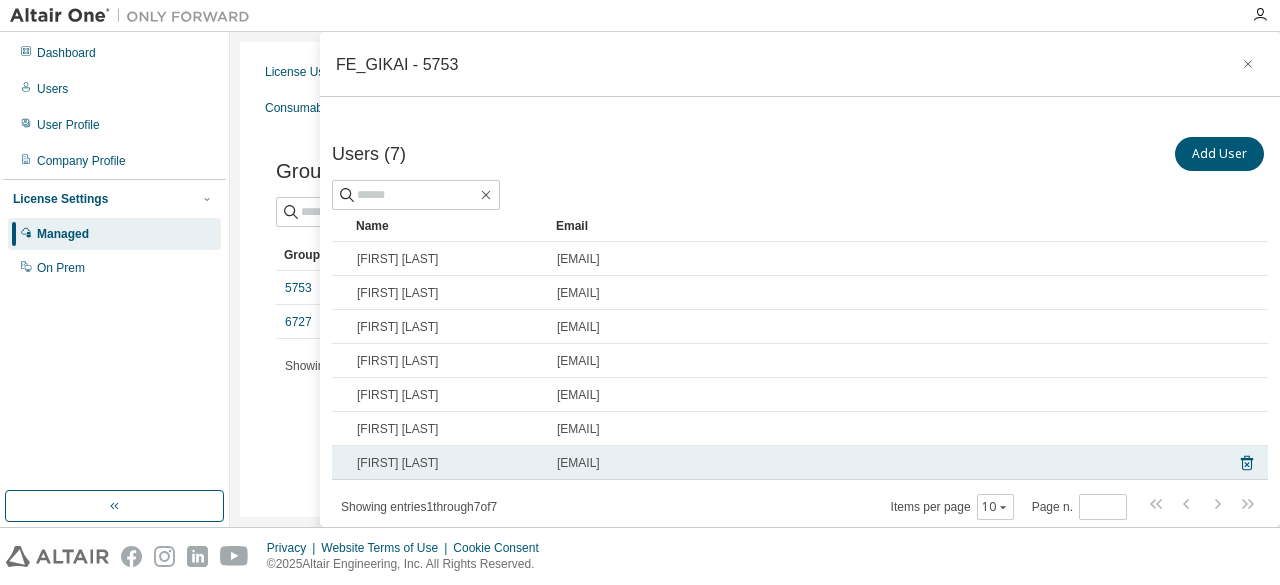 scroll, scrollTop: 157, scrollLeft: 0, axis: vertical 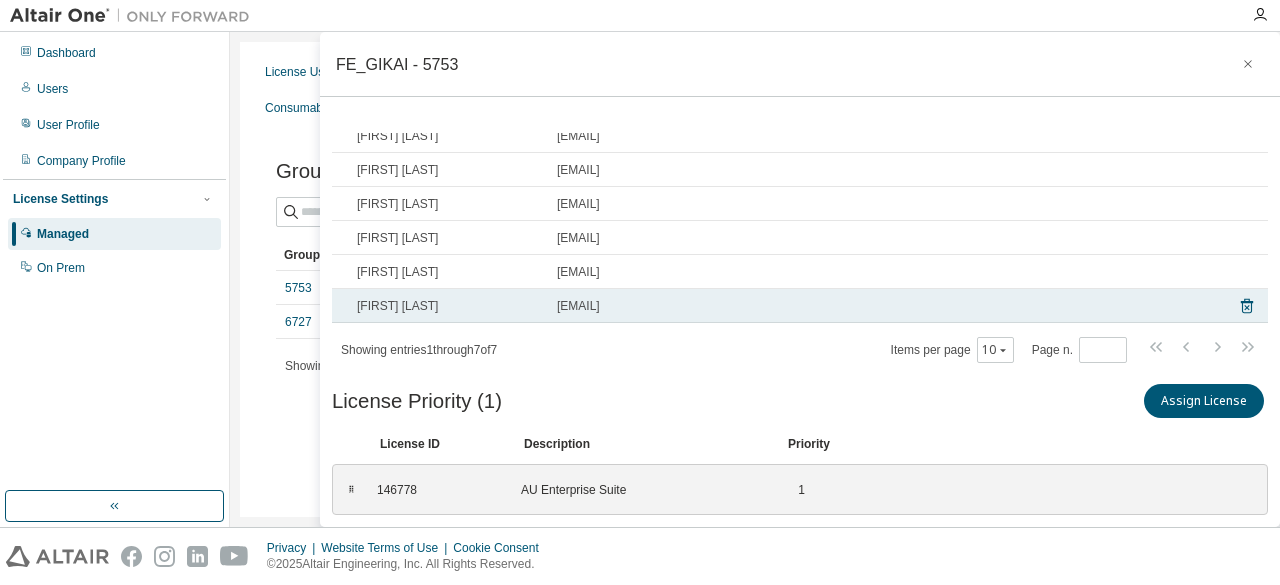 click on "[FIRST] [LAST]" at bounding box center [397, 306] 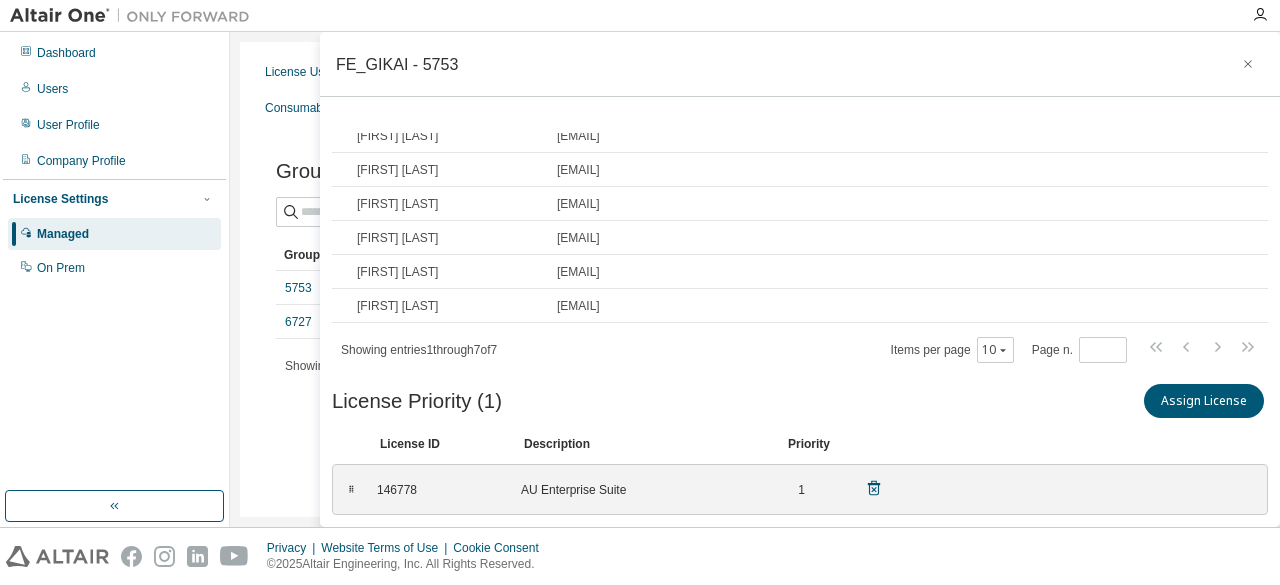 scroll, scrollTop: 73, scrollLeft: 0, axis: vertical 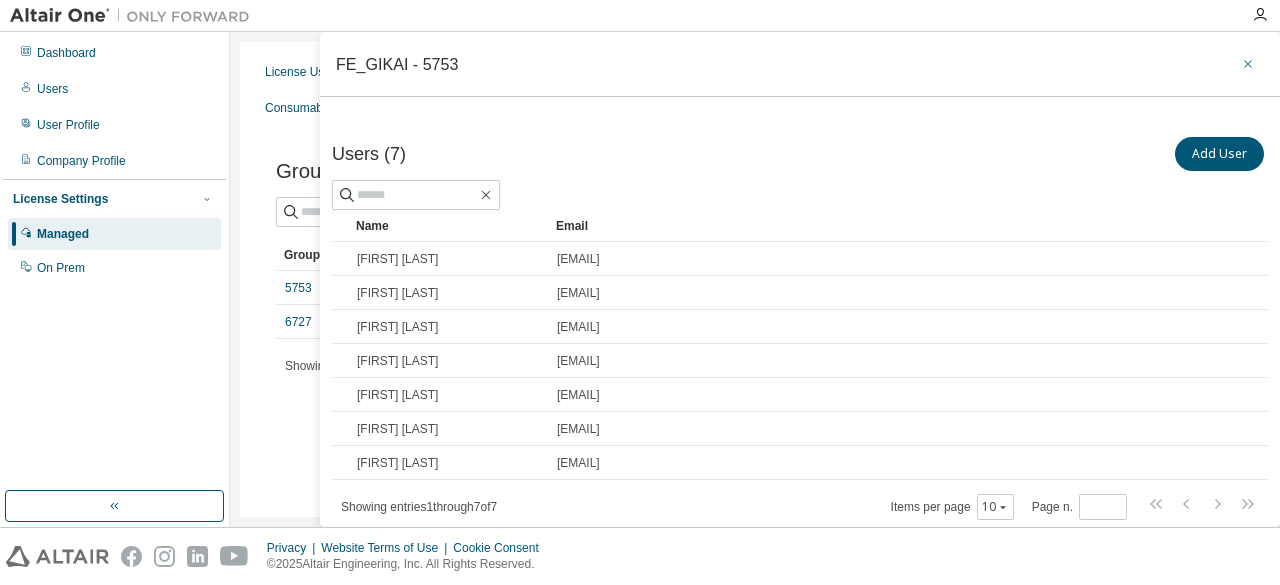 click 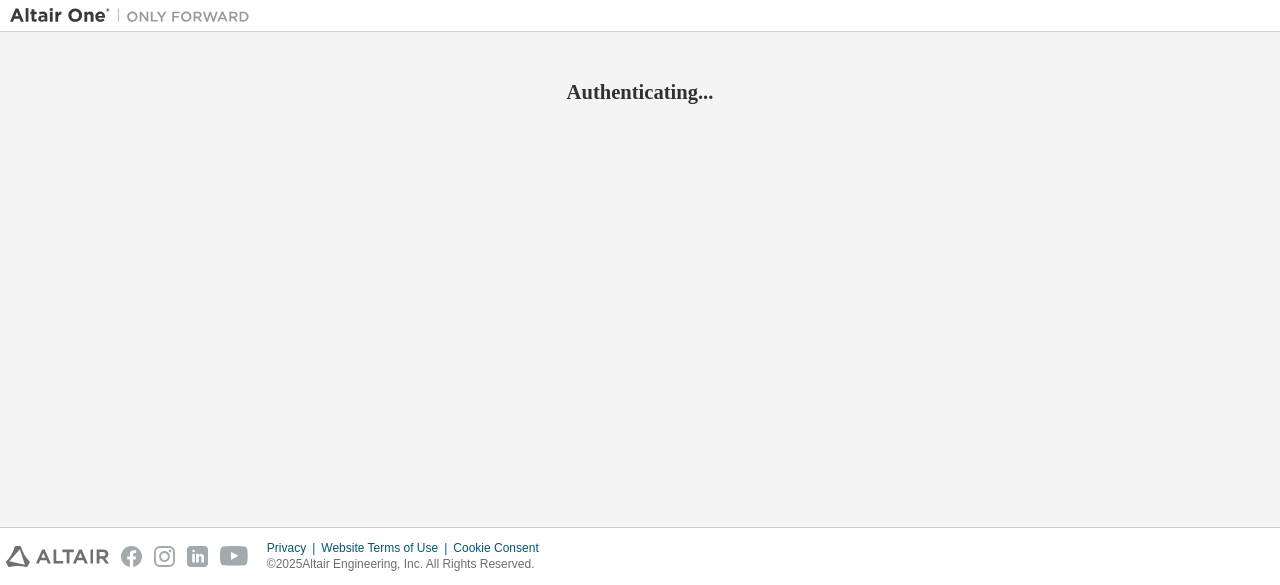 scroll, scrollTop: 0, scrollLeft: 0, axis: both 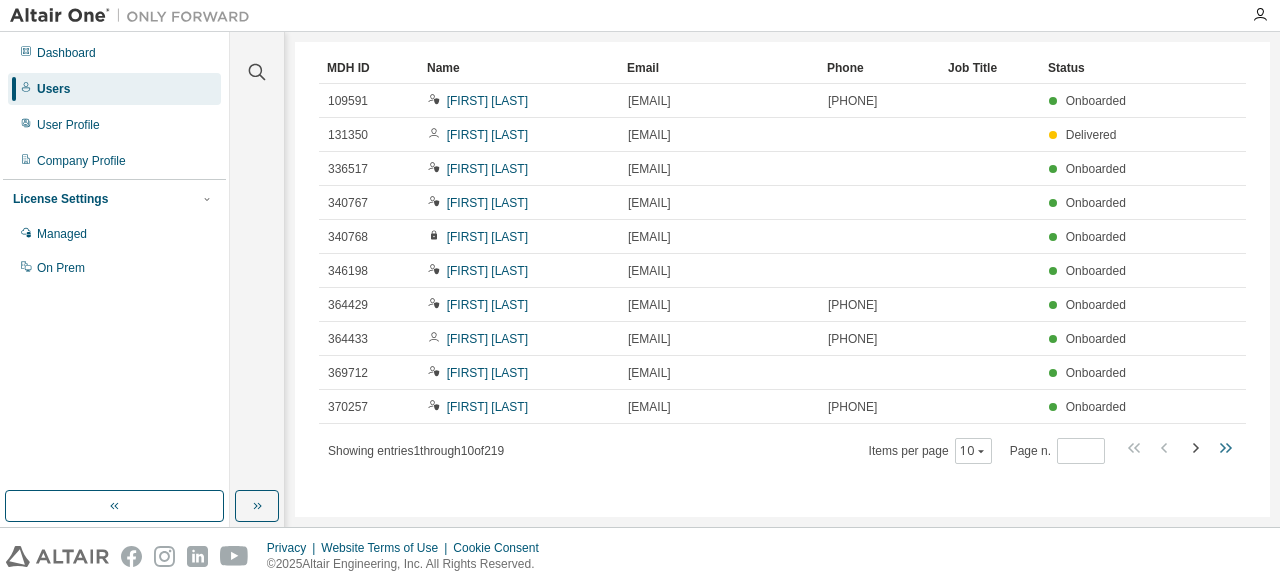click 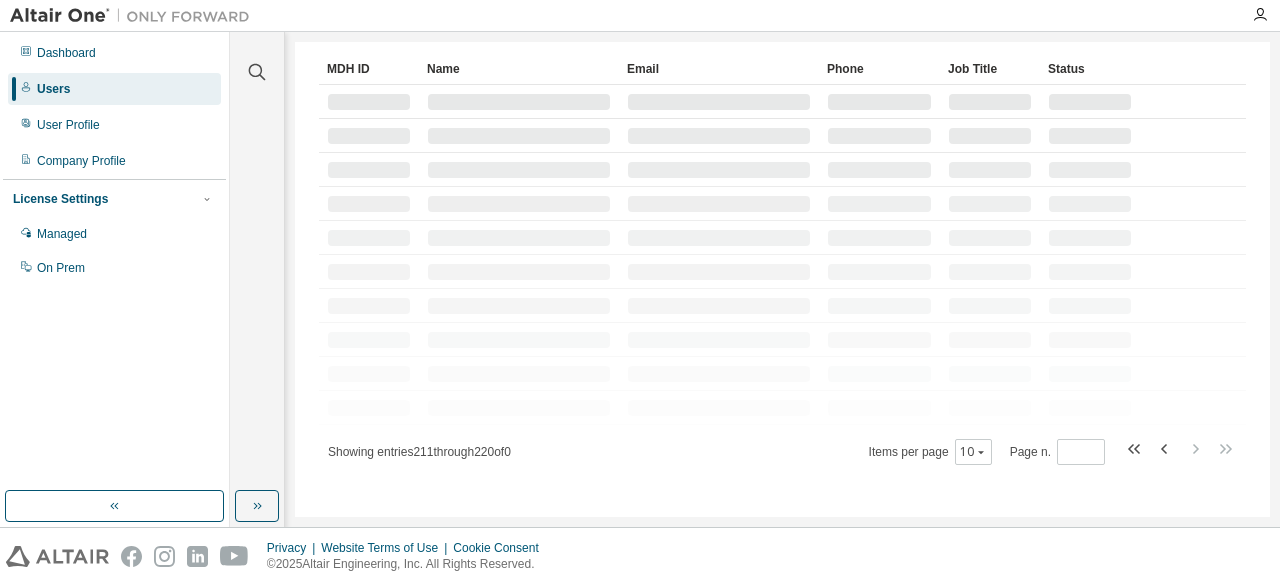 scroll, scrollTop: 54, scrollLeft: 0, axis: vertical 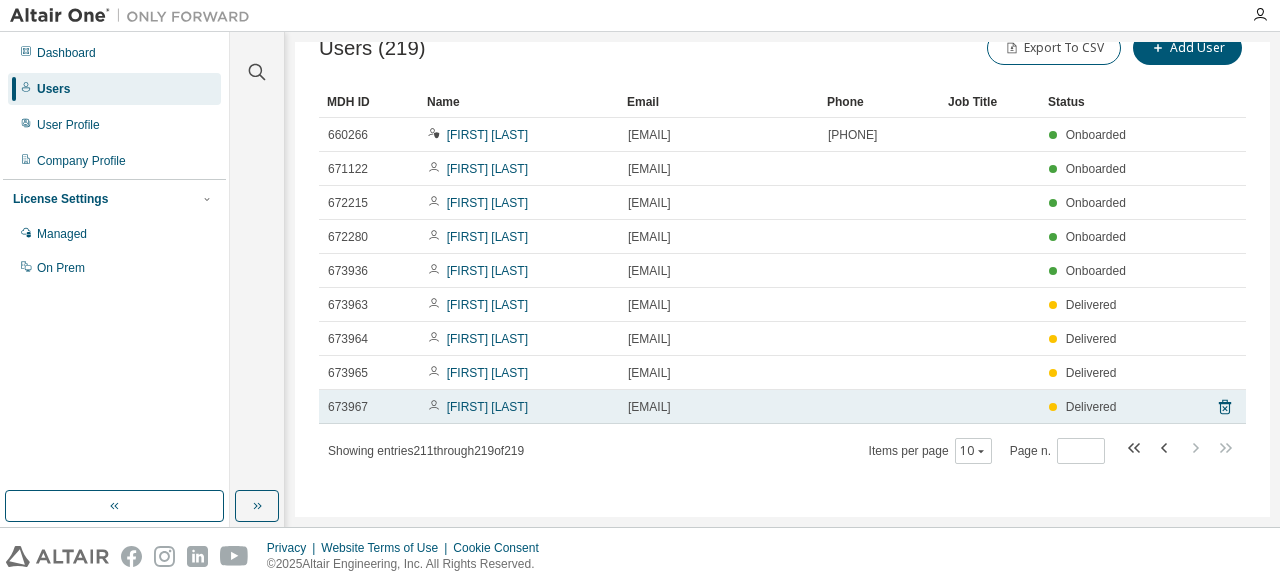 click on "[FIRST] [LAST]" at bounding box center [519, 407] 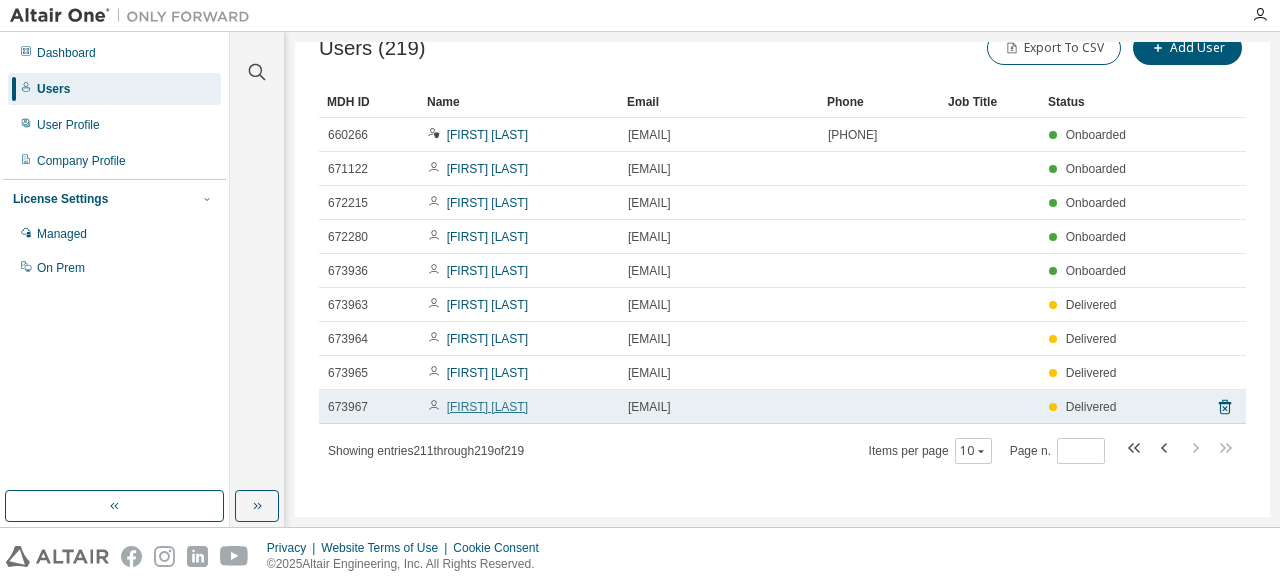 click on "[FIRST] [LAST]" at bounding box center (487, 407) 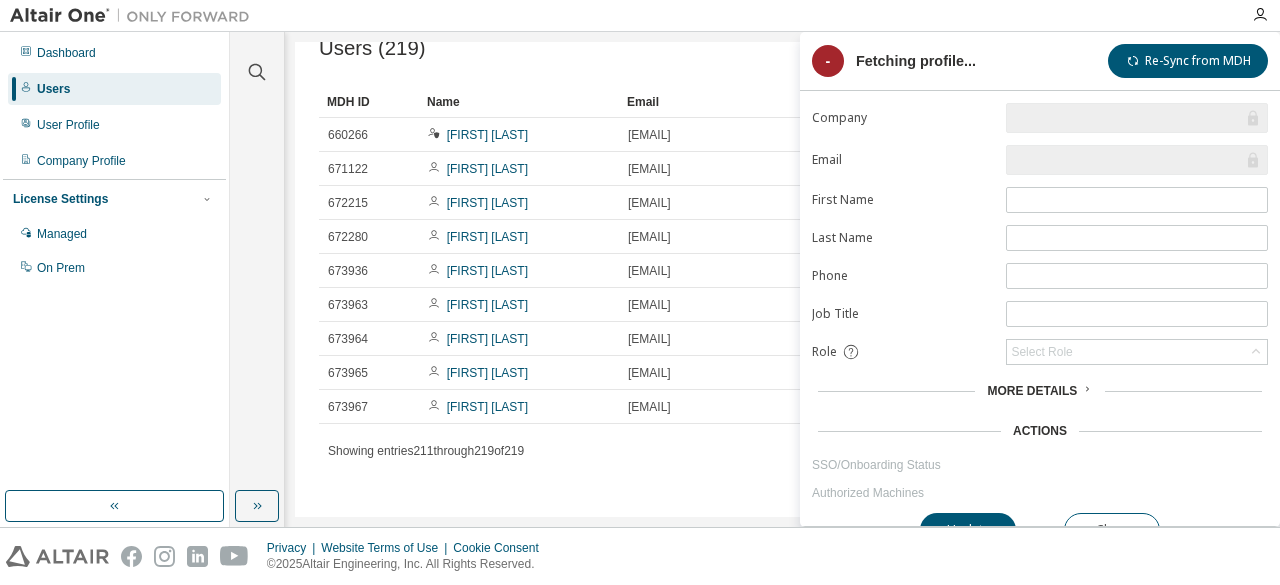 scroll, scrollTop: 168, scrollLeft: 0, axis: vertical 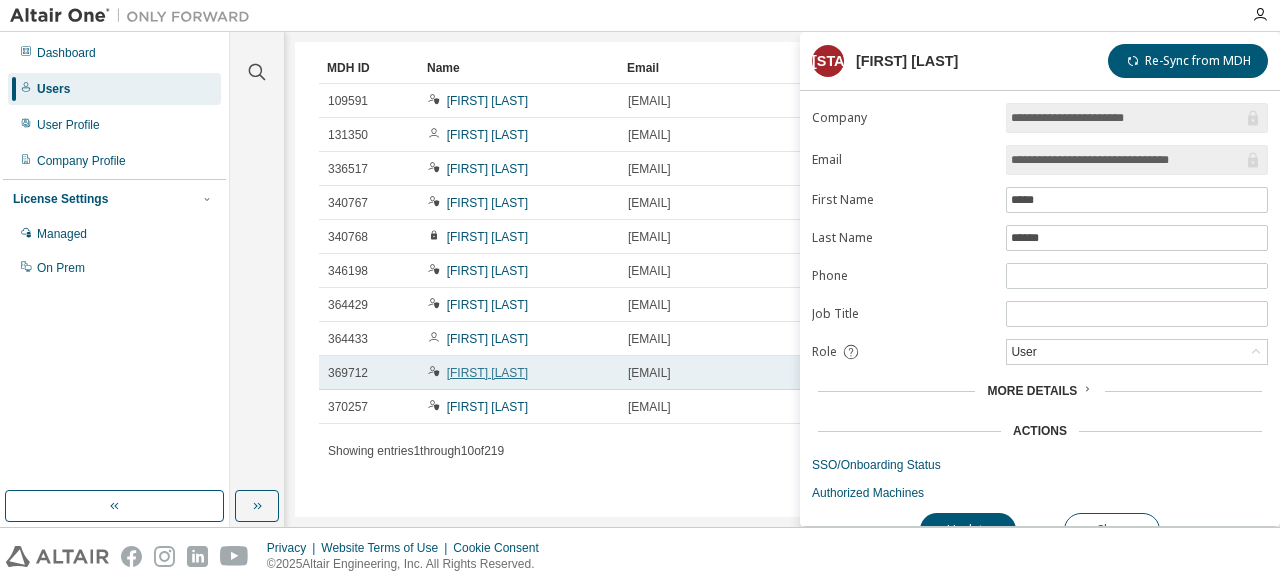 click on "[FIRST] [LAST]" at bounding box center [487, 373] 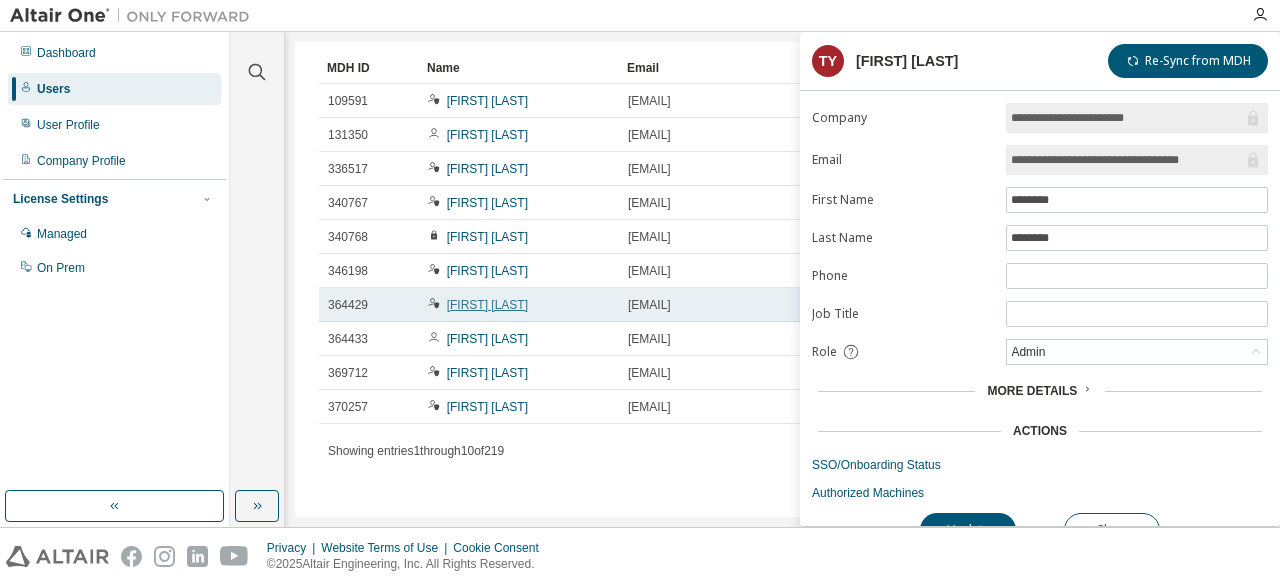 click on "[FIRST] [LAST]" at bounding box center [487, 305] 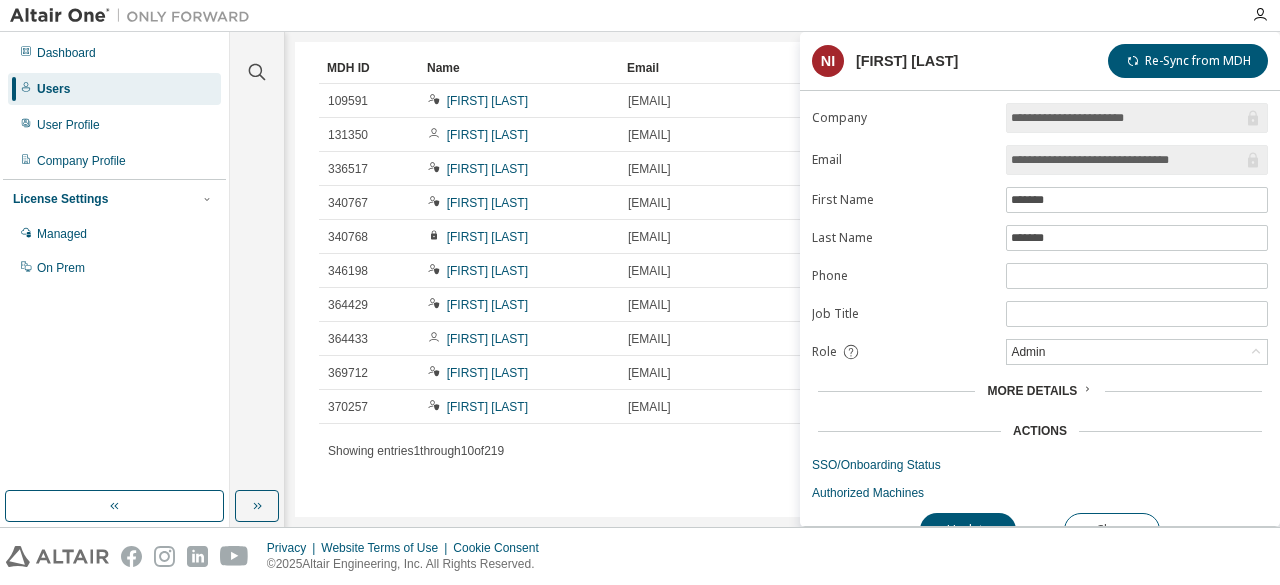click on "MDH ID Name Email Phone Job Title Status 109591    [FIRST] [LAST] [EMAIL] [PHONE] Onboarded 131350    [FIRST] [LAST] [EMAIL] Delivered 336517    [FIRST] [LAST] [EMAIL] Onboarded 340767    [FIRST] [LAST] [EMAIL] Onboarded 340768    [FIRST] [LAST] [EMAIL] Onboarded 346198    [FIRST] [LAST] [EMAIL] Onboarded 364429    [FIRST] [LAST] [EMAIL] [PHONE] Onboarded 364433    [FIRST] [LAST] [EMAIL] [PHONE] Onboarded 369712    [FIRST] [LAST] [EMAIL] Onboarded 370257    [FIRST] [LAST] [EMAIL] [PHONE] Onboarded Showing entries  1  through  10  of  219 Items per page 10 Page n. *" at bounding box center [782, 279] 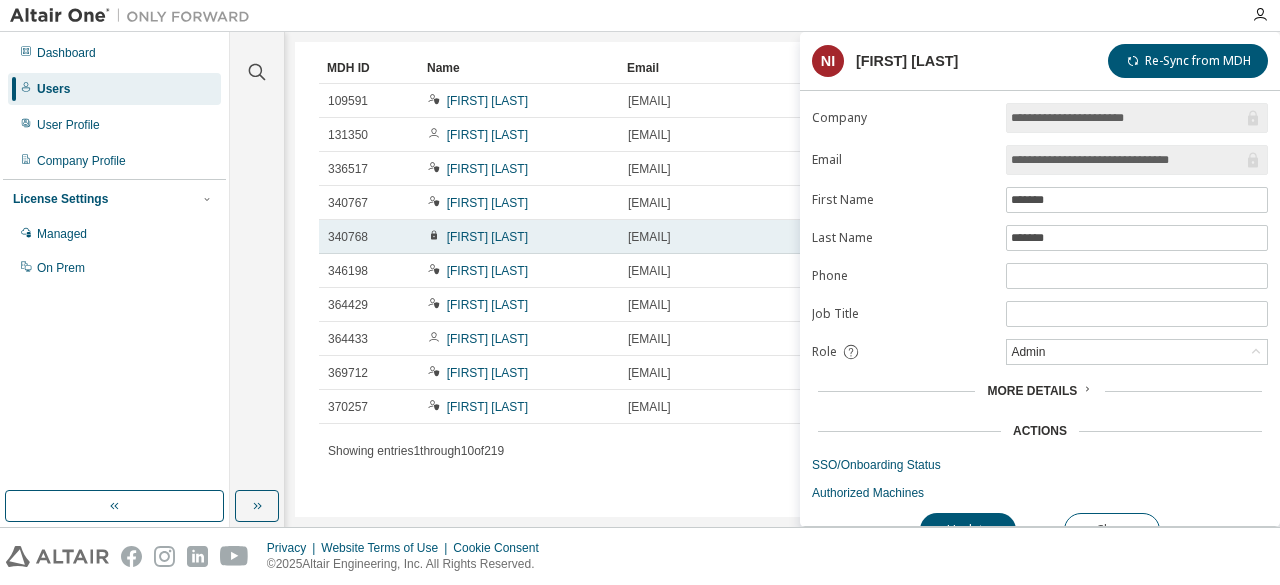 scroll, scrollTop: 0, scrollLeft: 0, axis: both 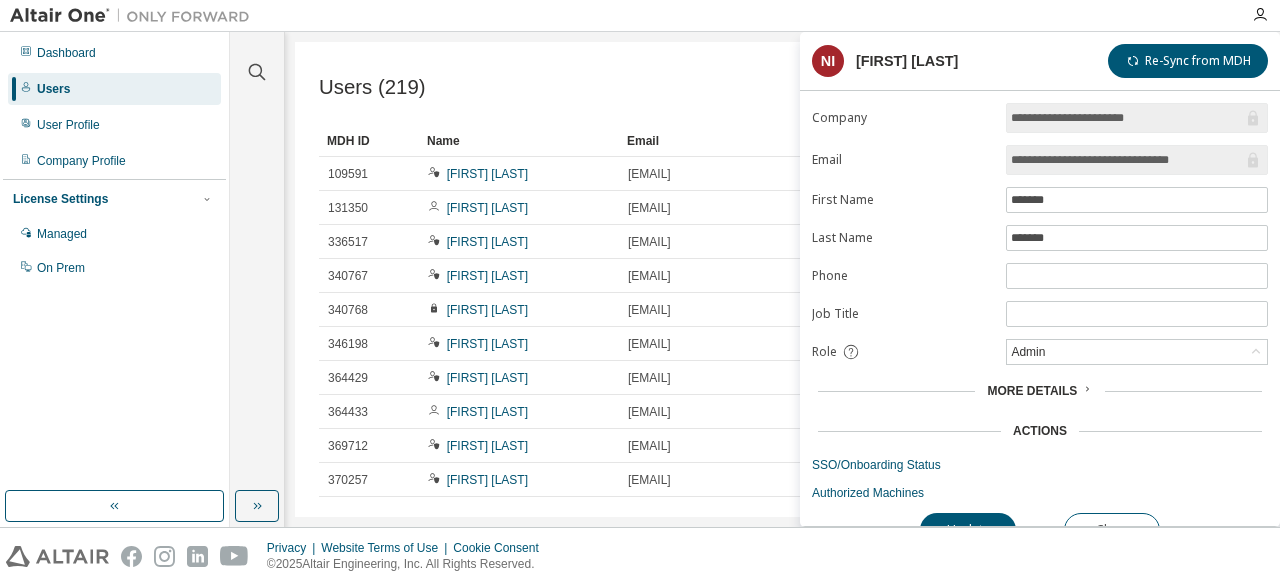drag, startPoint x: 637, startPoint y: 81, endPoint x: 626, endPoint y: 93, distance: 16.27882 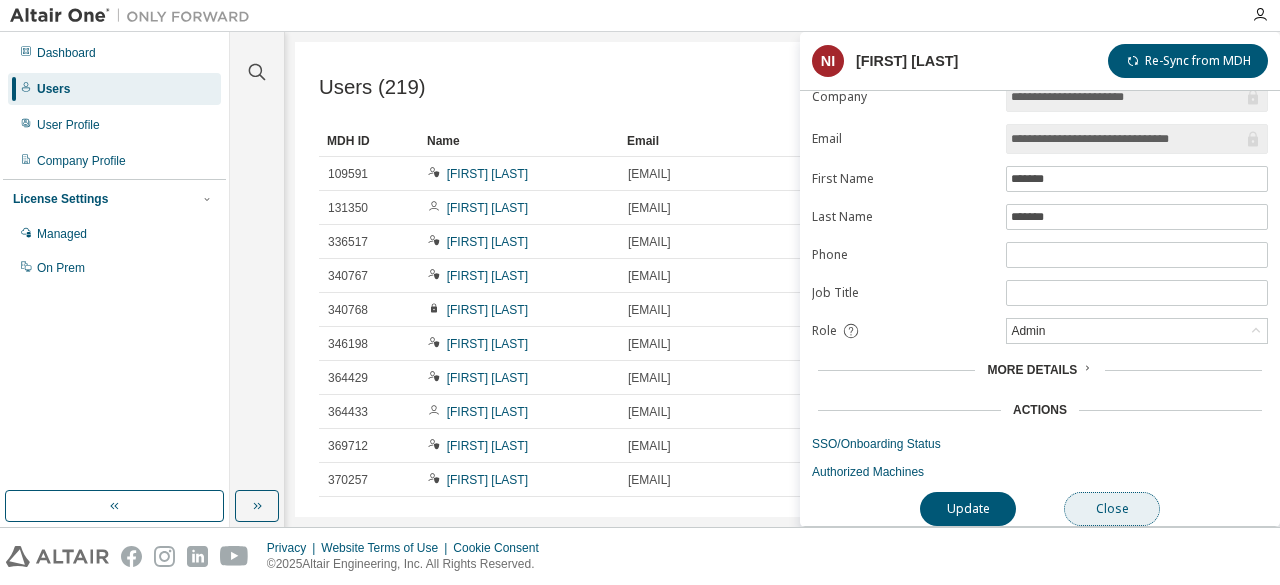 click on "Close" at bounding box center [1112, 509] 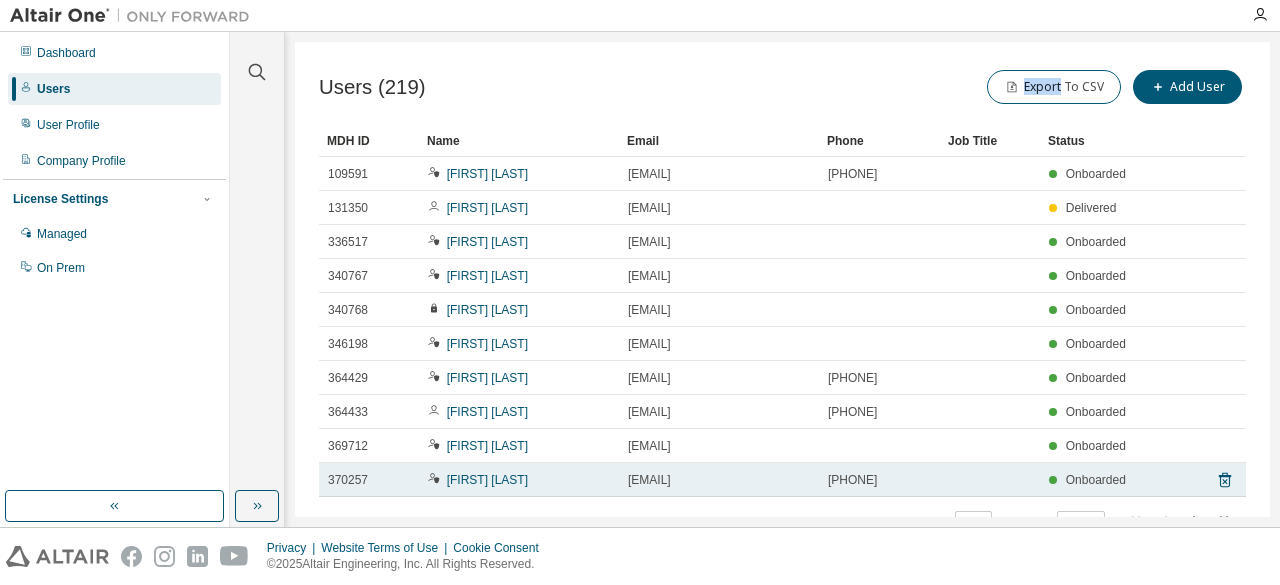 scroll, scrollTop: 168, scrollLeft: 0, axis: vertical 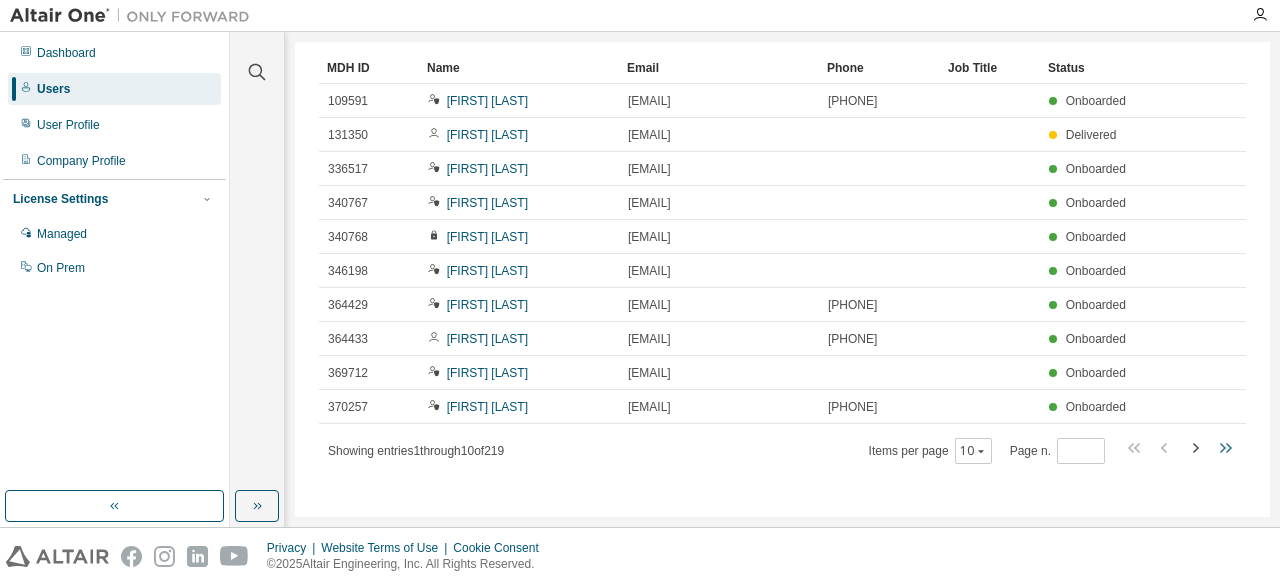 click 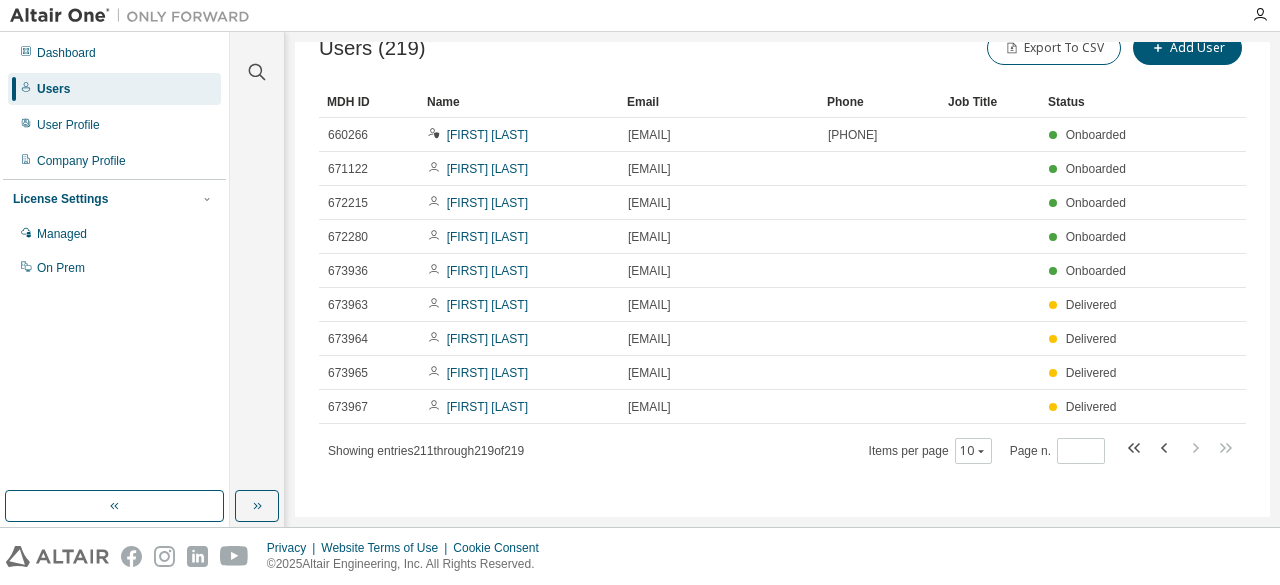 scroll, scrollTop: 54, scrollLeft: 0, axis: vertical 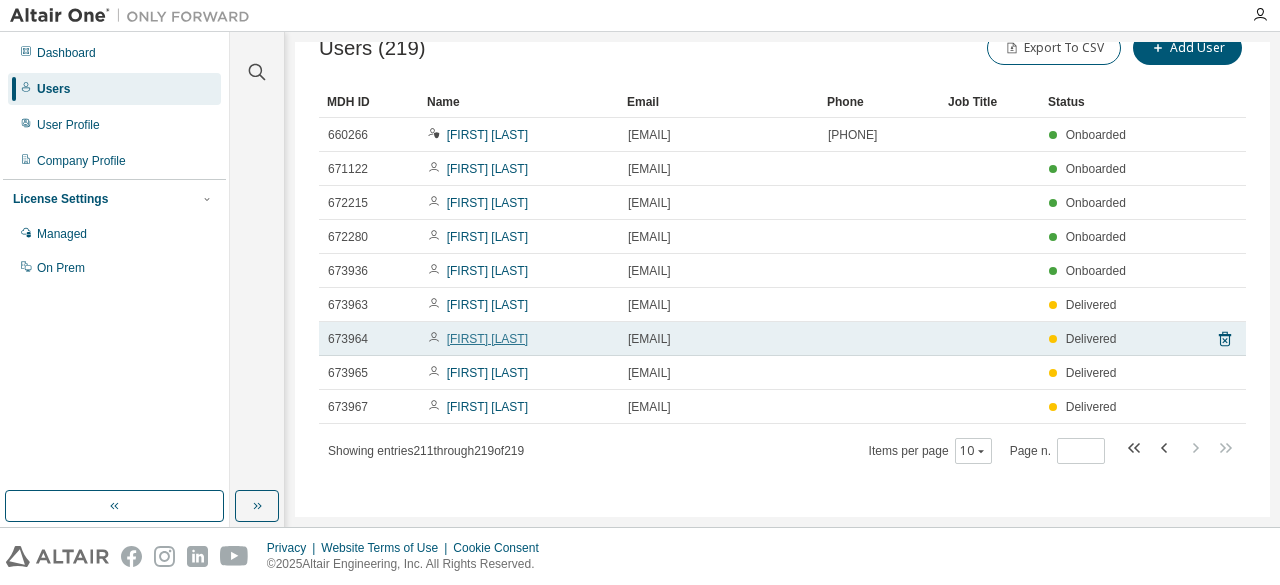 click on "[FIRST] [LAST]" at bounding box center [487, 339] 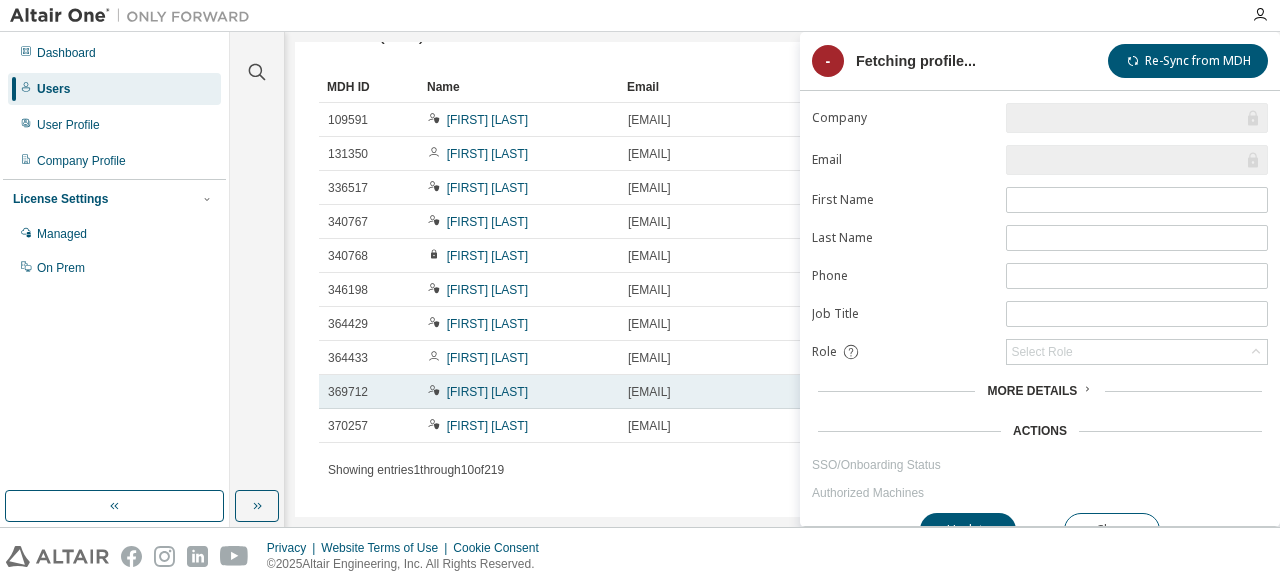 scroll, scrollTop: 168, scrollLeft: 0, axis: vertical 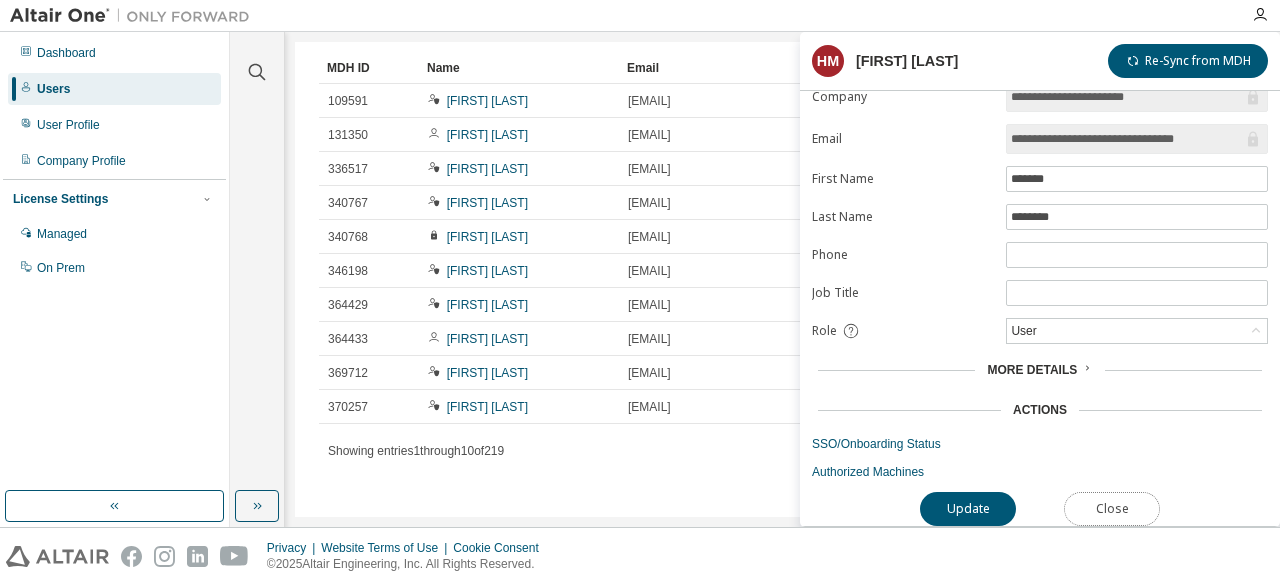 click on "Close" at bounding box center (1112, 509) 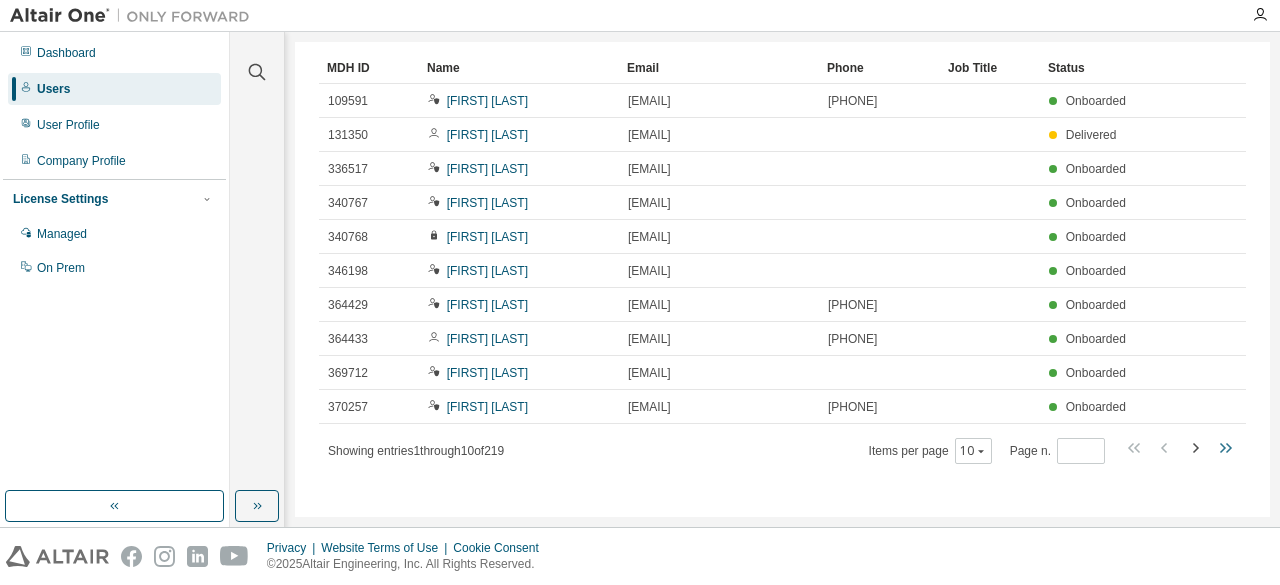 click 